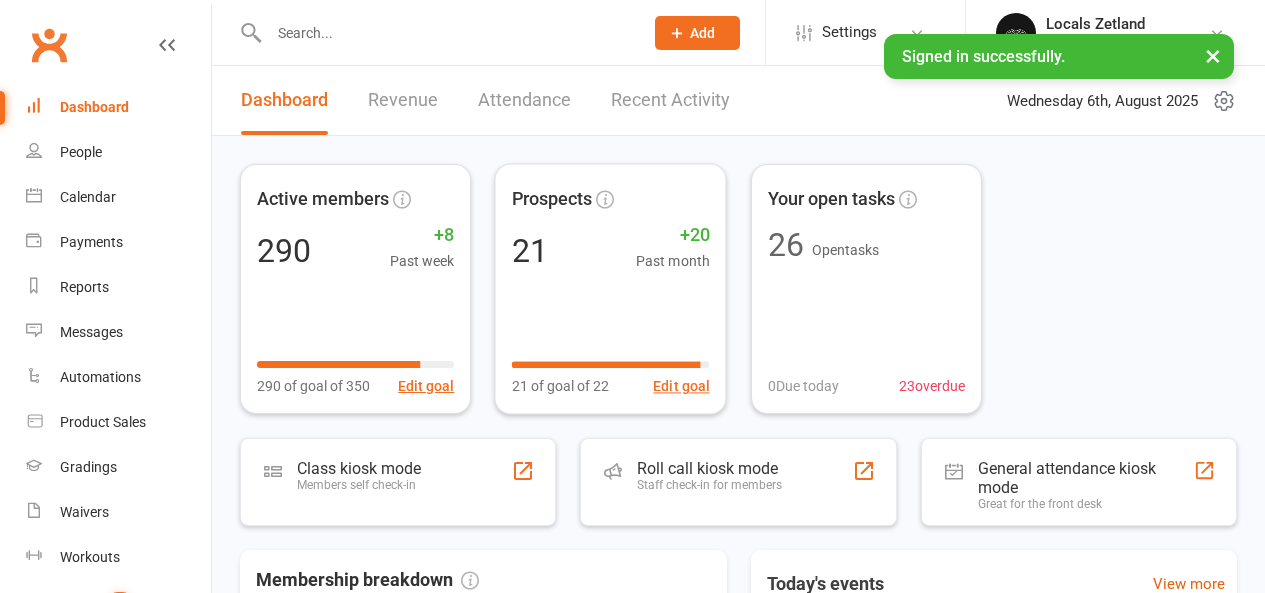 scroll, scrollTop: 0, scrollLeft: 0, axis: both 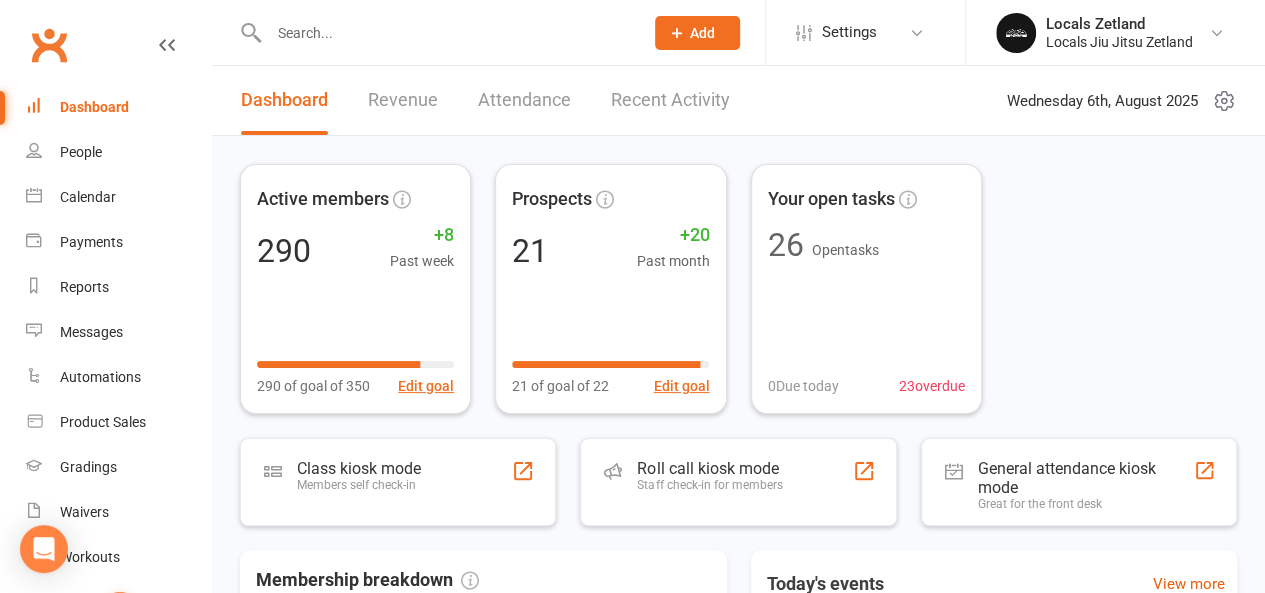 click on "Revenue" at bounding box center (403, 100) 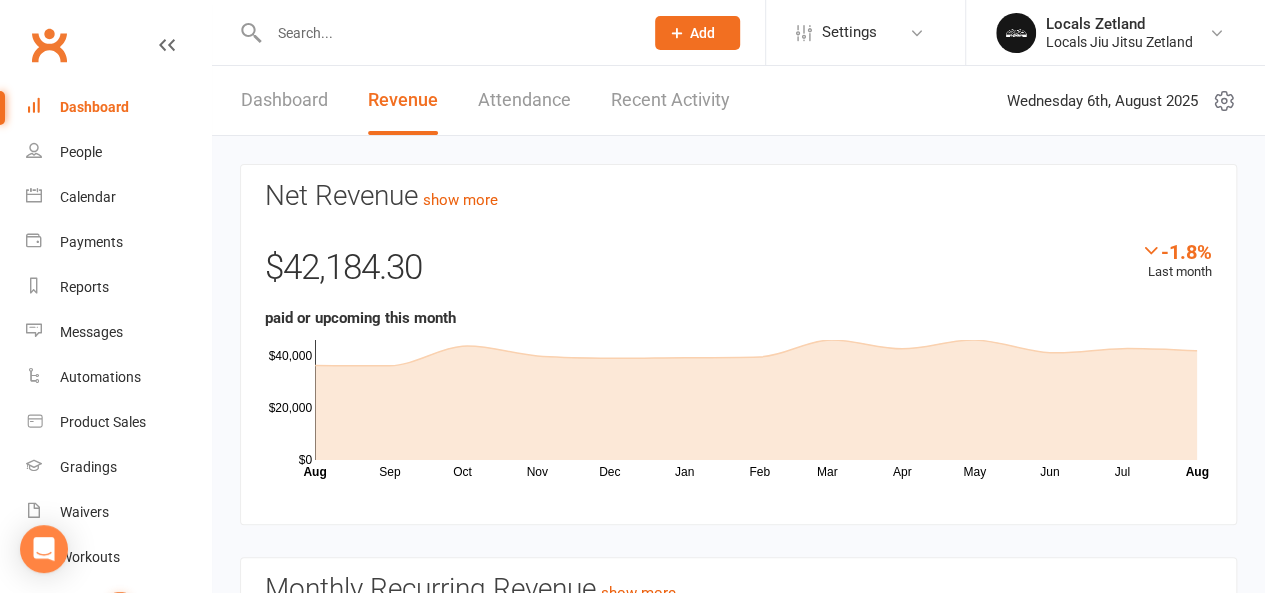 scroll, scrollTop: 359, scrollLeft: 0, axis: vertical 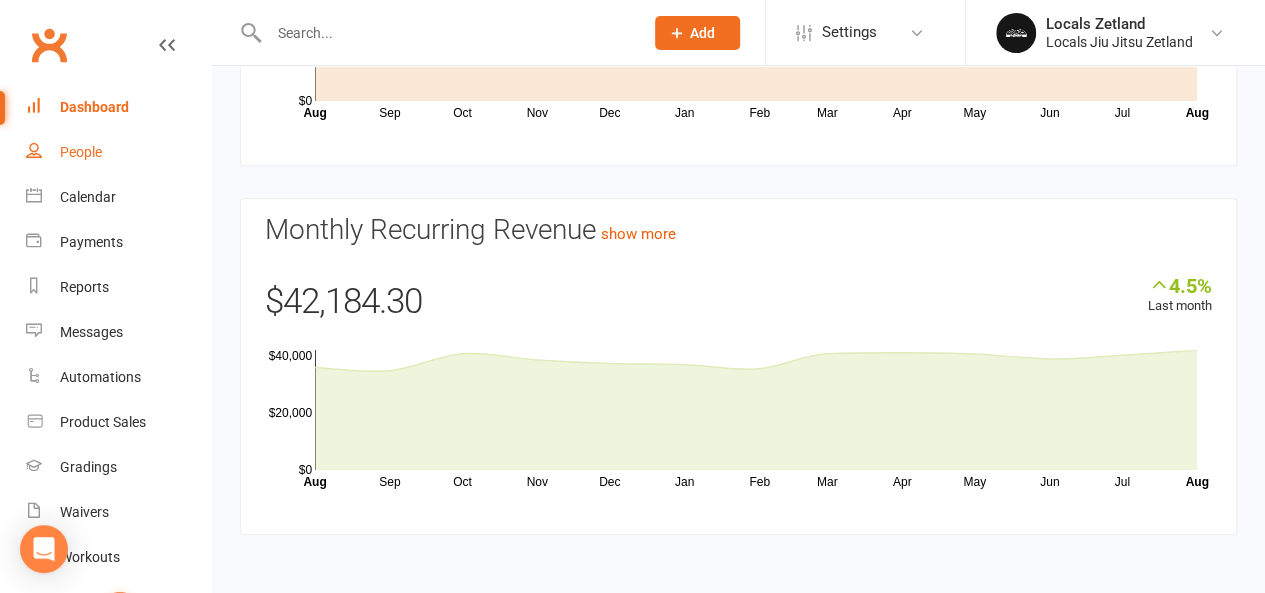 click on "People" at bounding box center [81, 152] 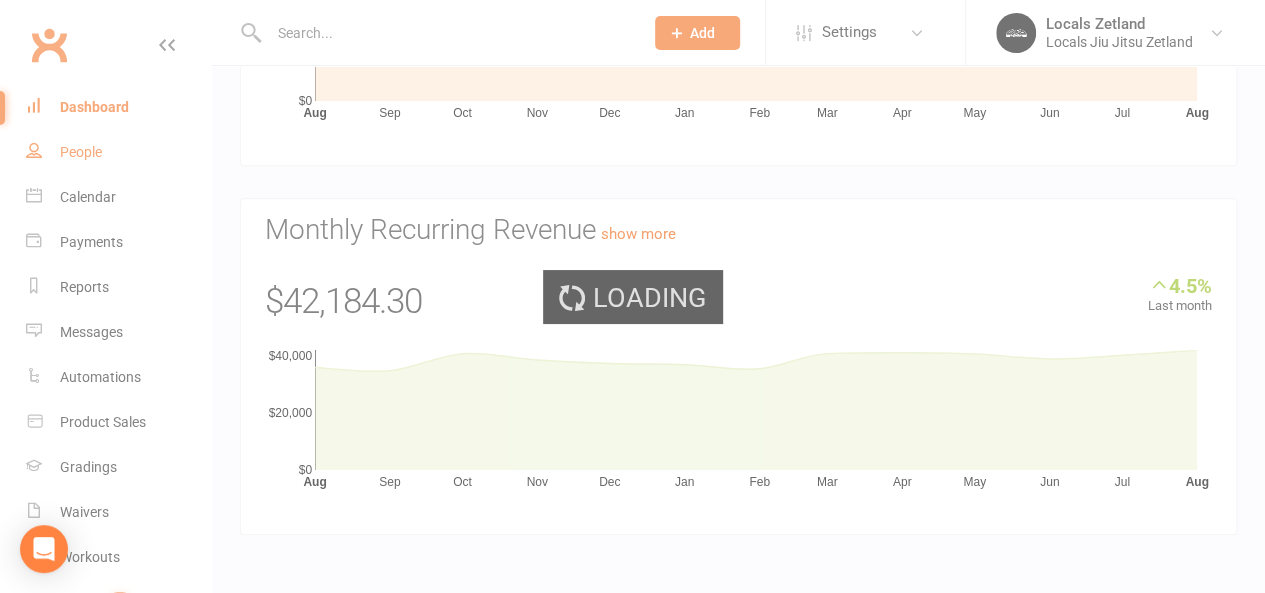 select on "100" 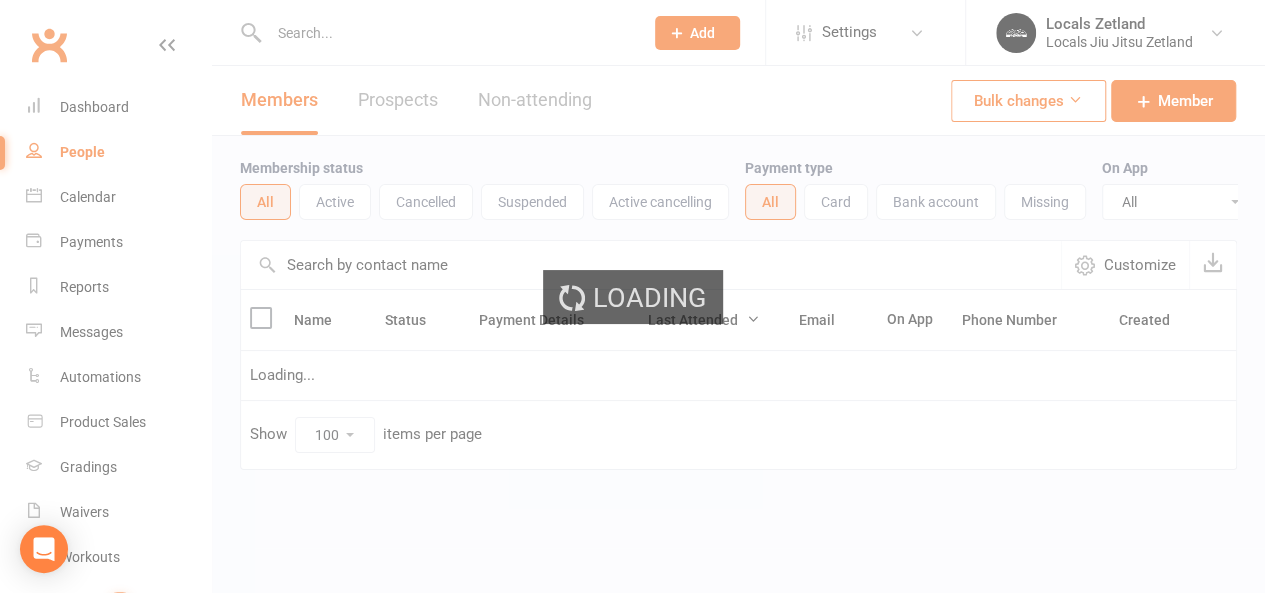 scroll, scrollTop: 0, scrollLeft: 0, axis: both 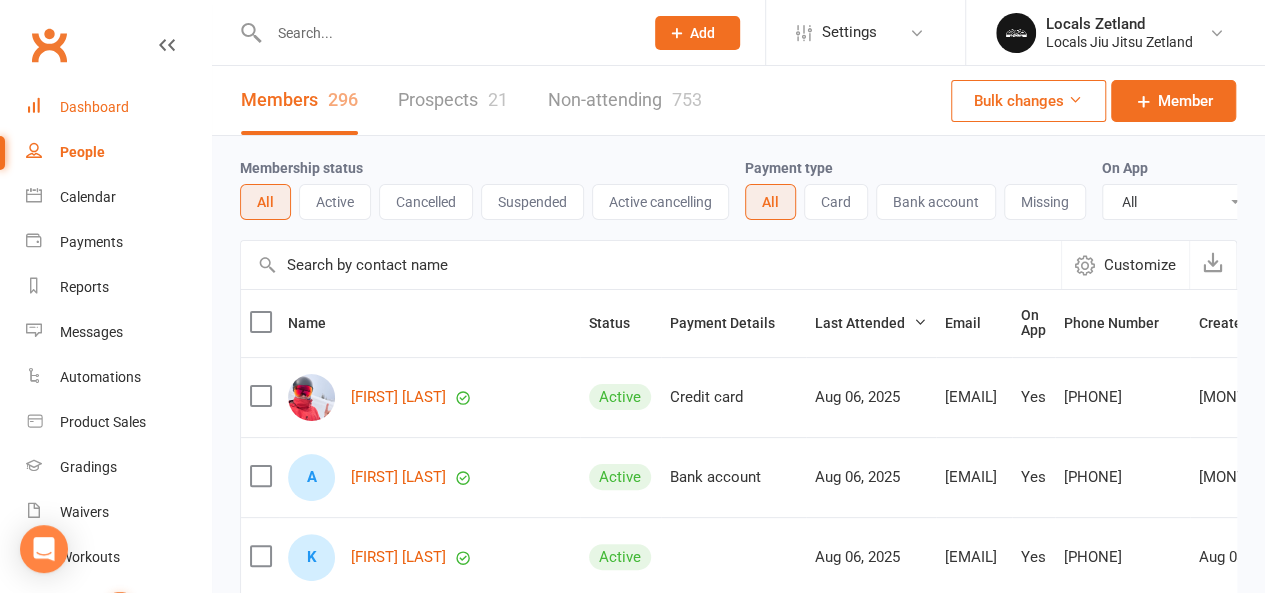 click on "Dashboard" at bounding box center (94, 107) 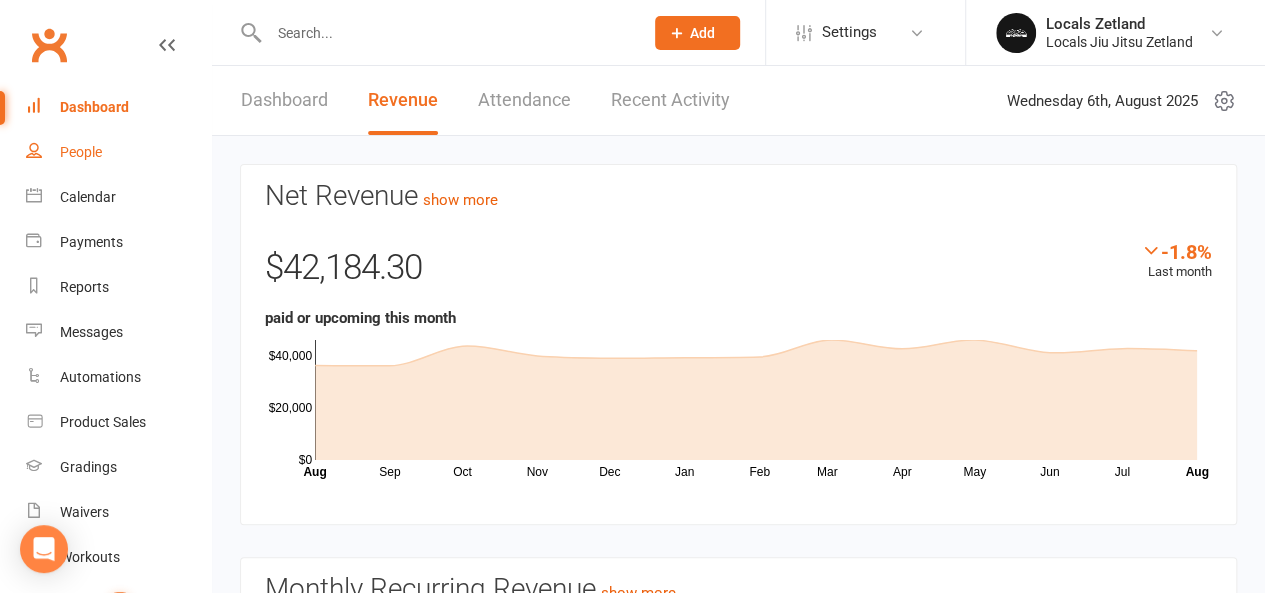 click on "People" at bounding box center (81, 152) 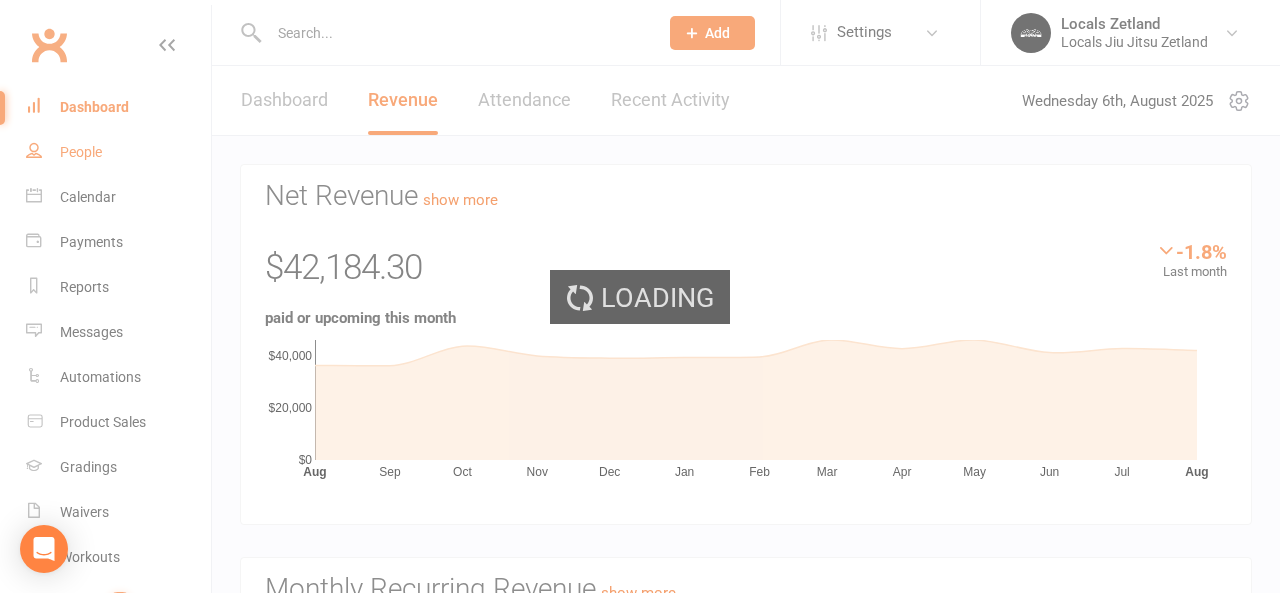 select on "100" 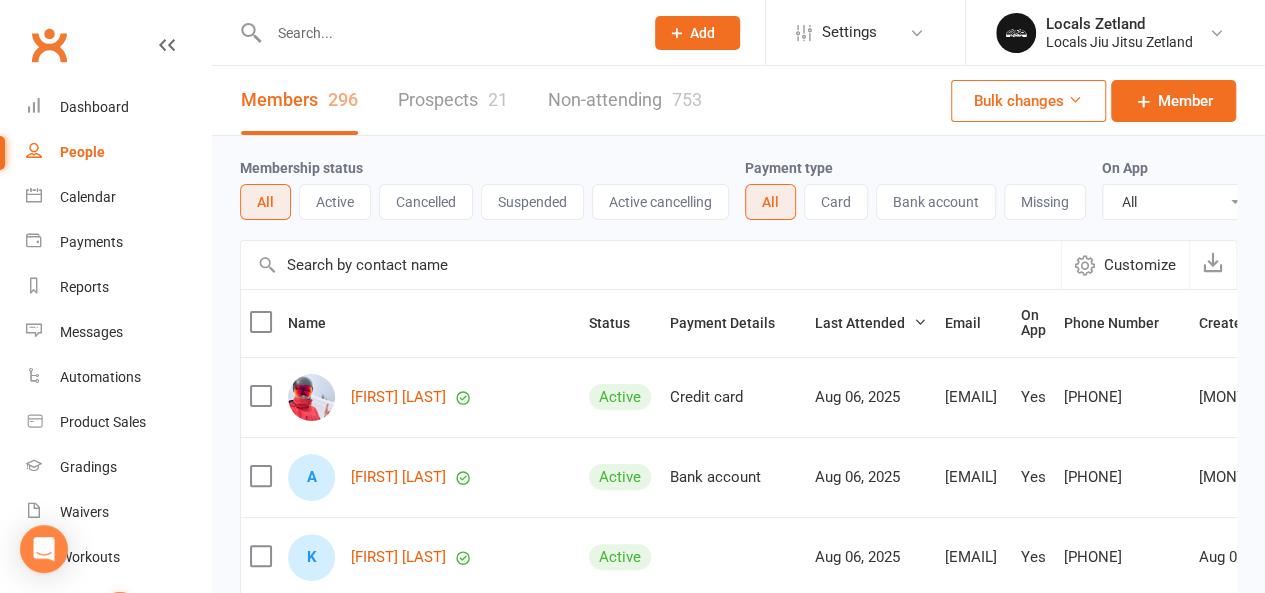 click on "21" at bounding box center (498, 99) 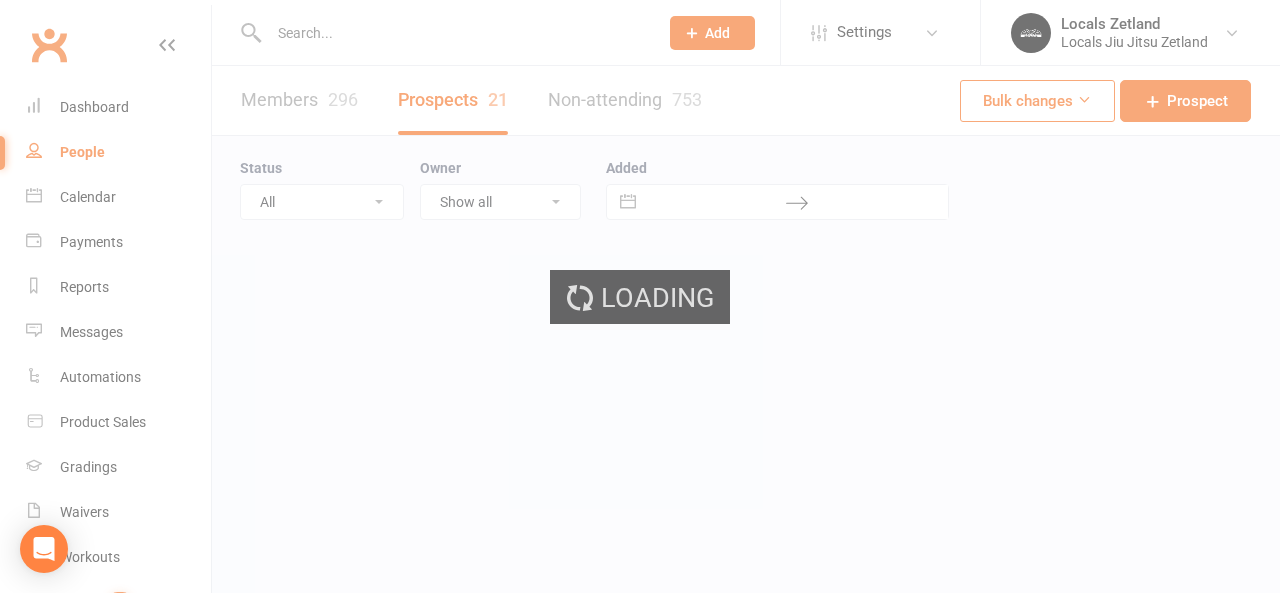 select on "100" 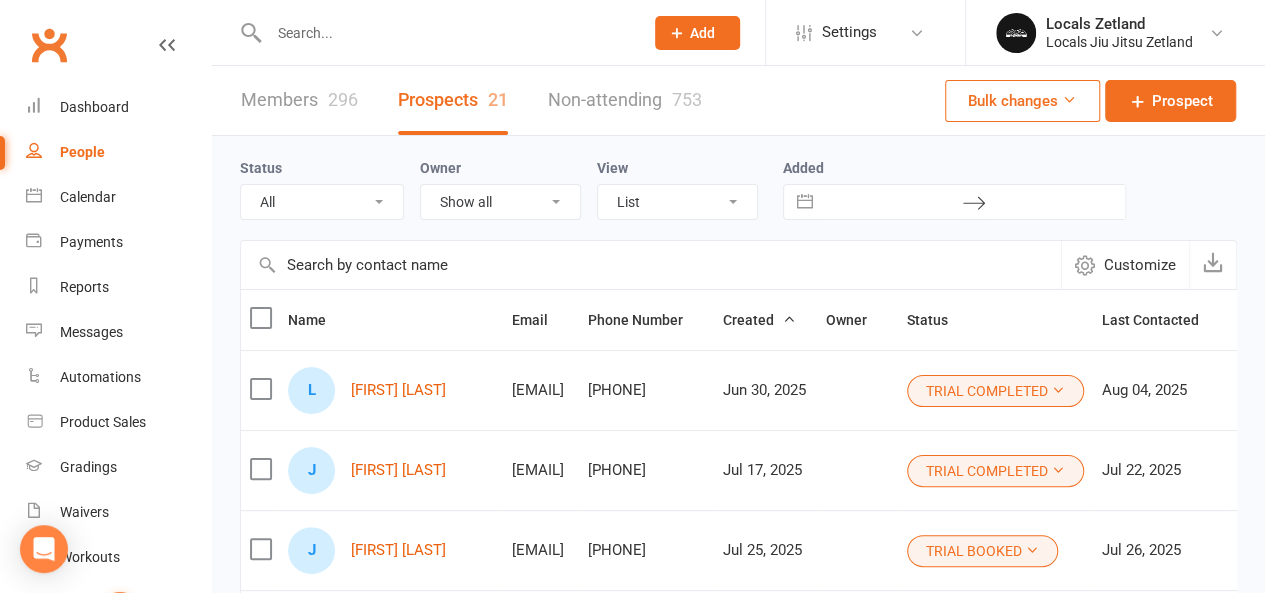 click on "21" at bounding box center (498, 99) 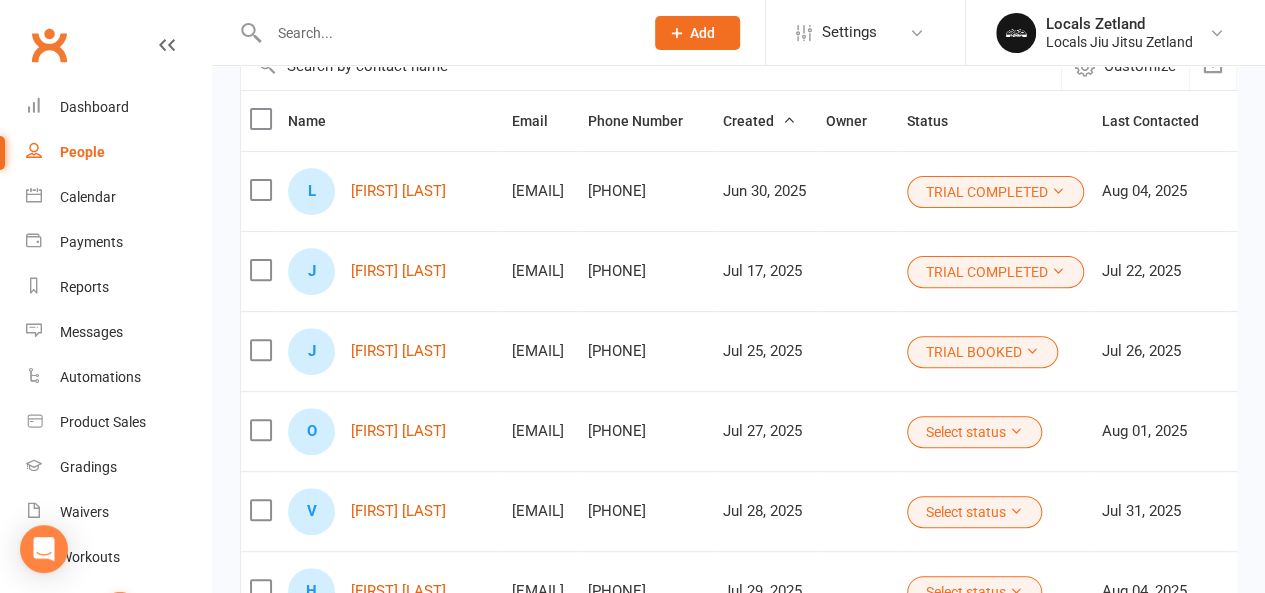 scroll, scrollTop: 234, scrollLeft: 0, axis: vertical 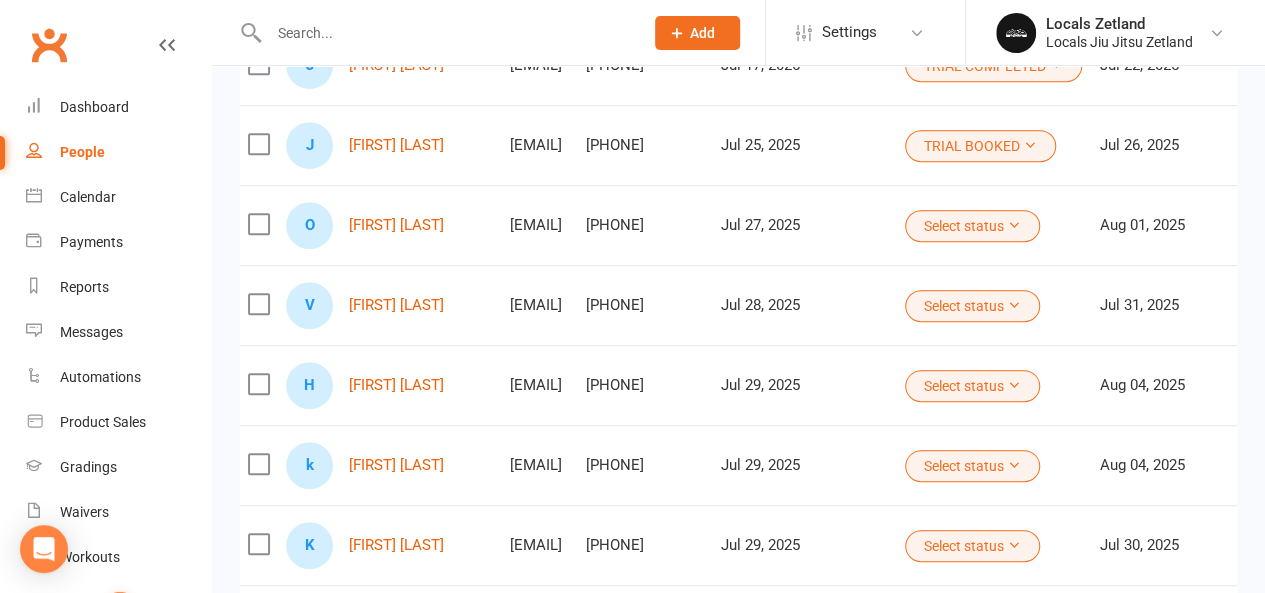 click on "Select status" at bounding box center [972, 306] 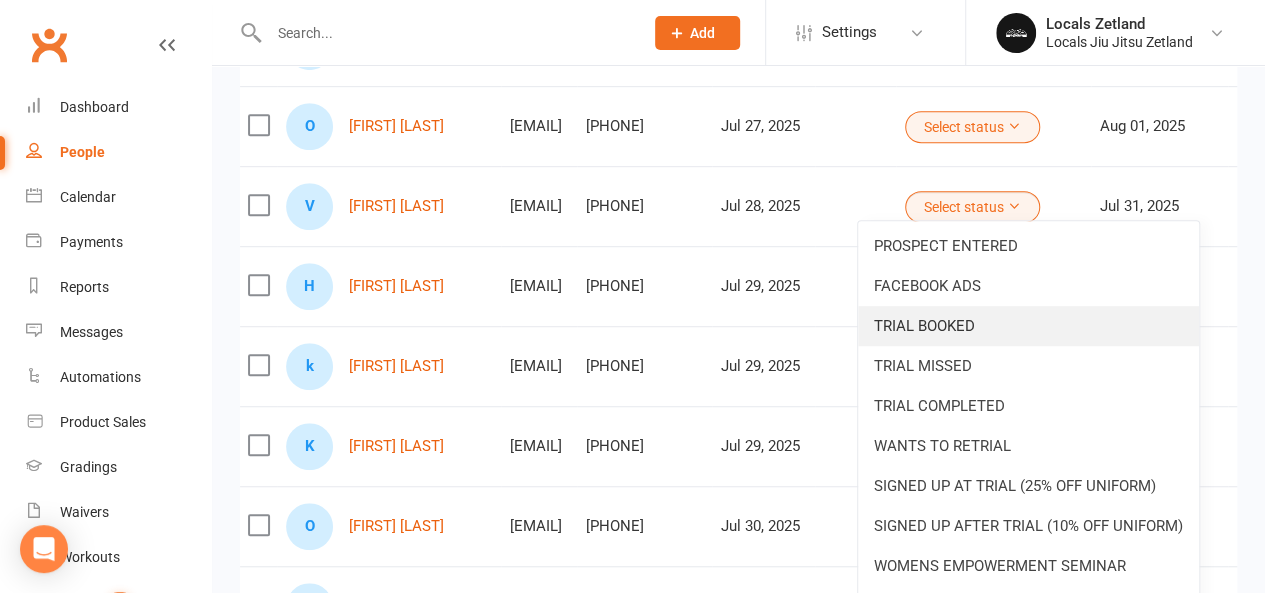 scroll, scrollTop: 506, scrollLeft: 0, axis: vertical 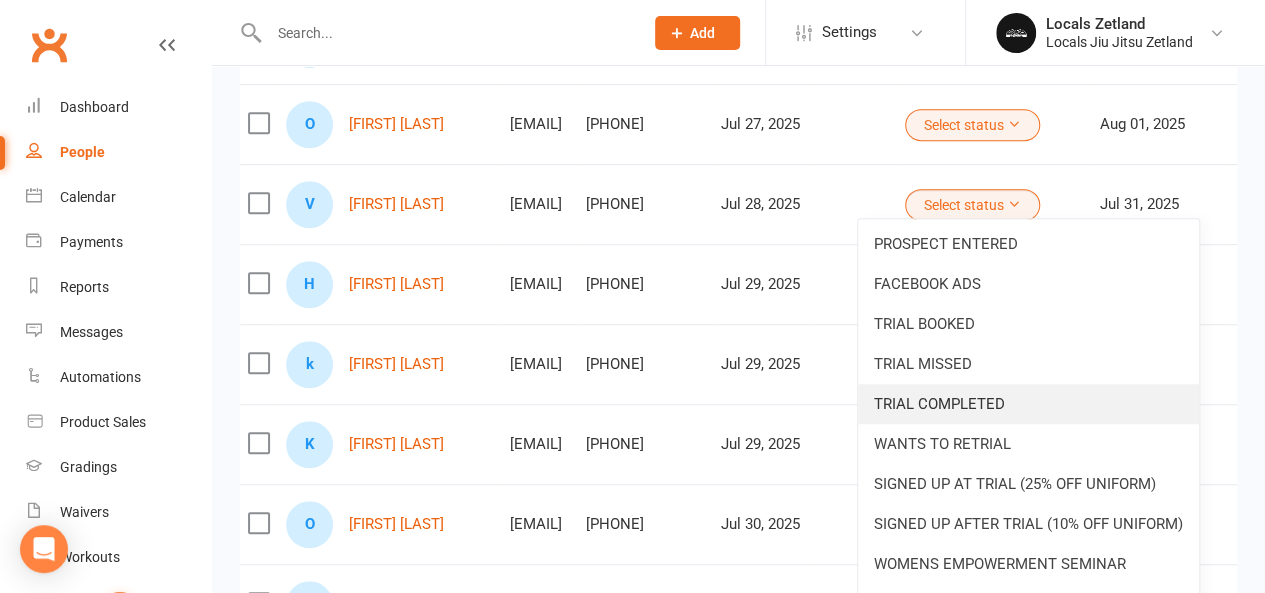 click on "TRIAL COMPLETED" at bounding box center [1028, 404] 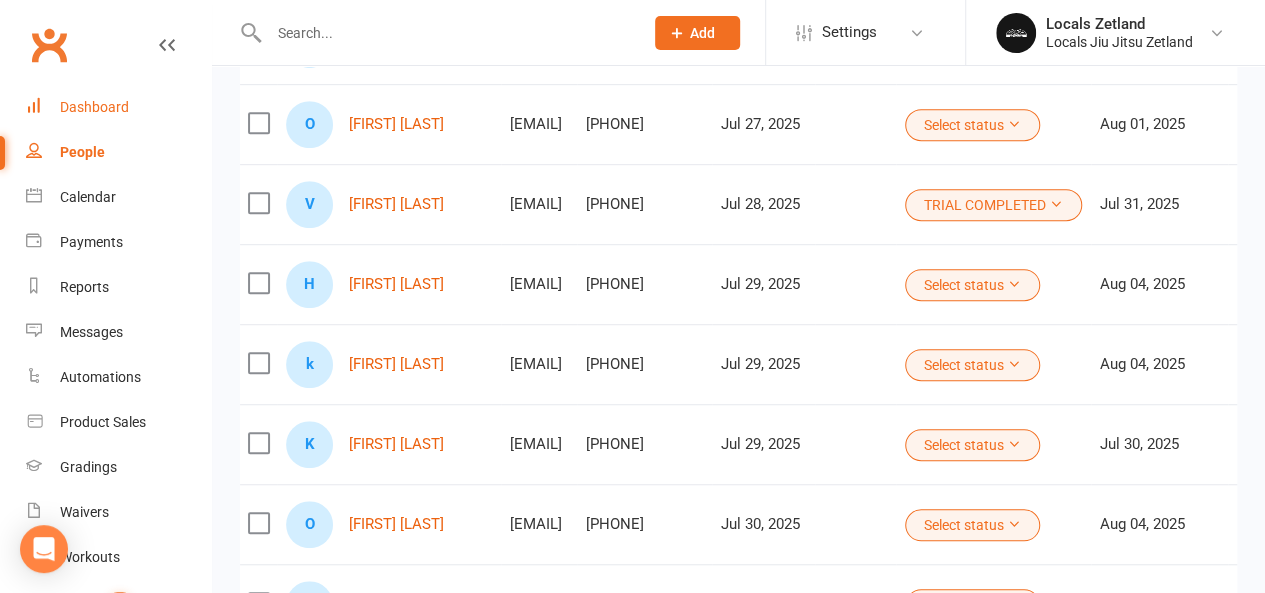 click on "Dashboard" at bounding box center (94, 107) 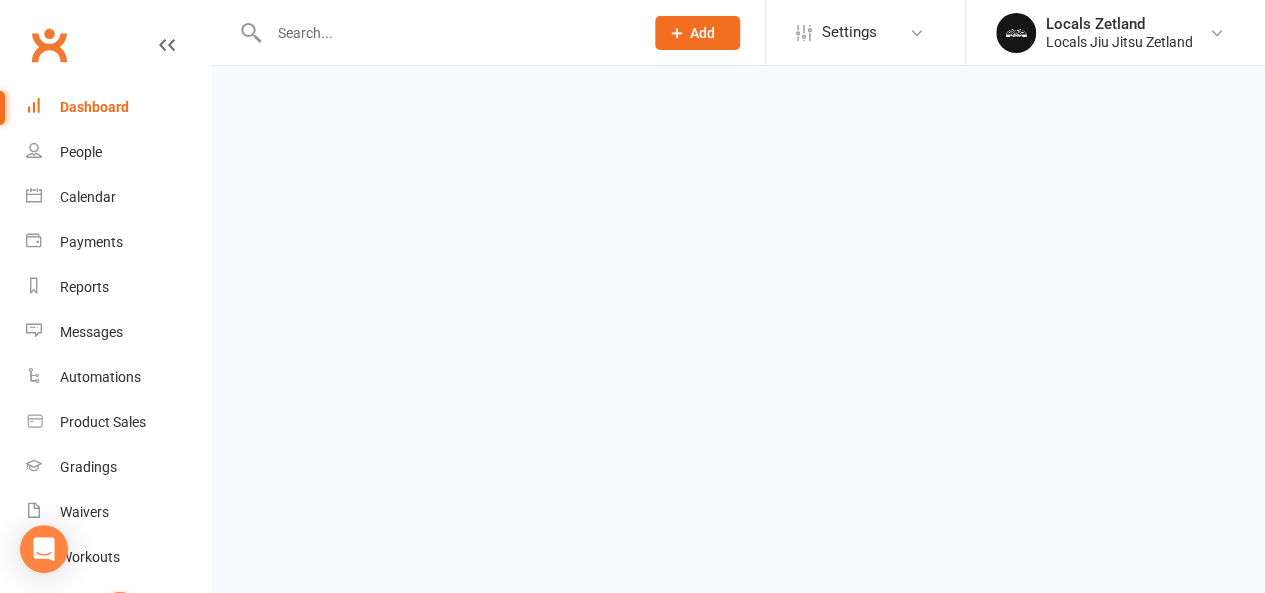 scroll, scrollTop: 0, scrollLeft: 0, axis: both 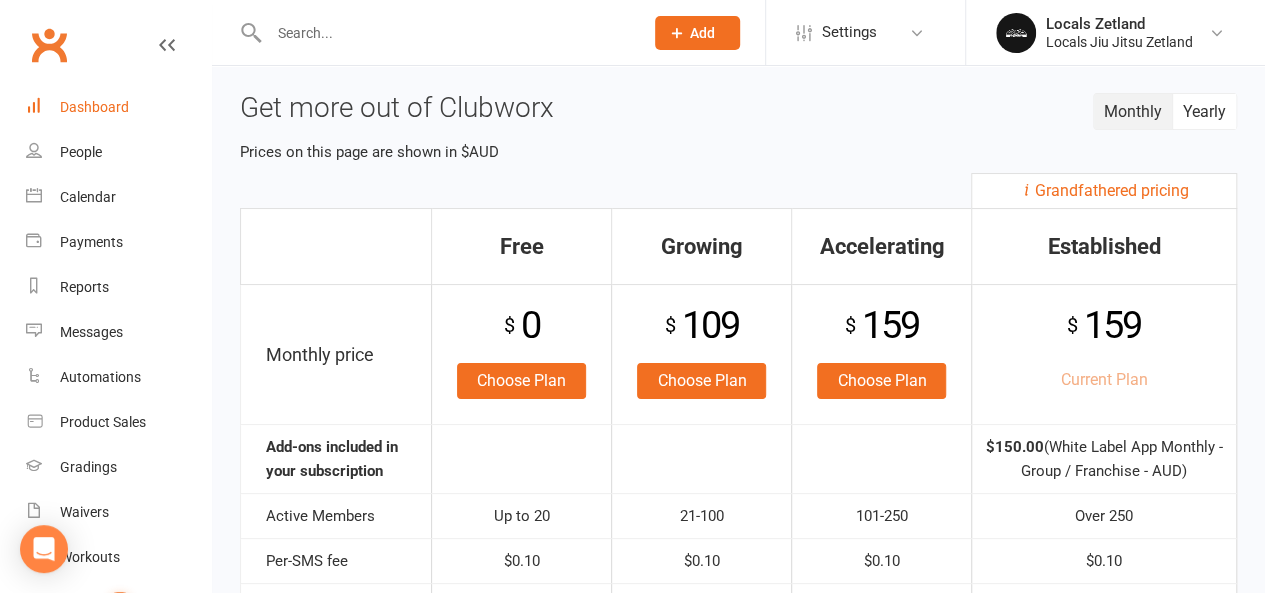 click on "Dashboard" at bounding box center (94, 107) 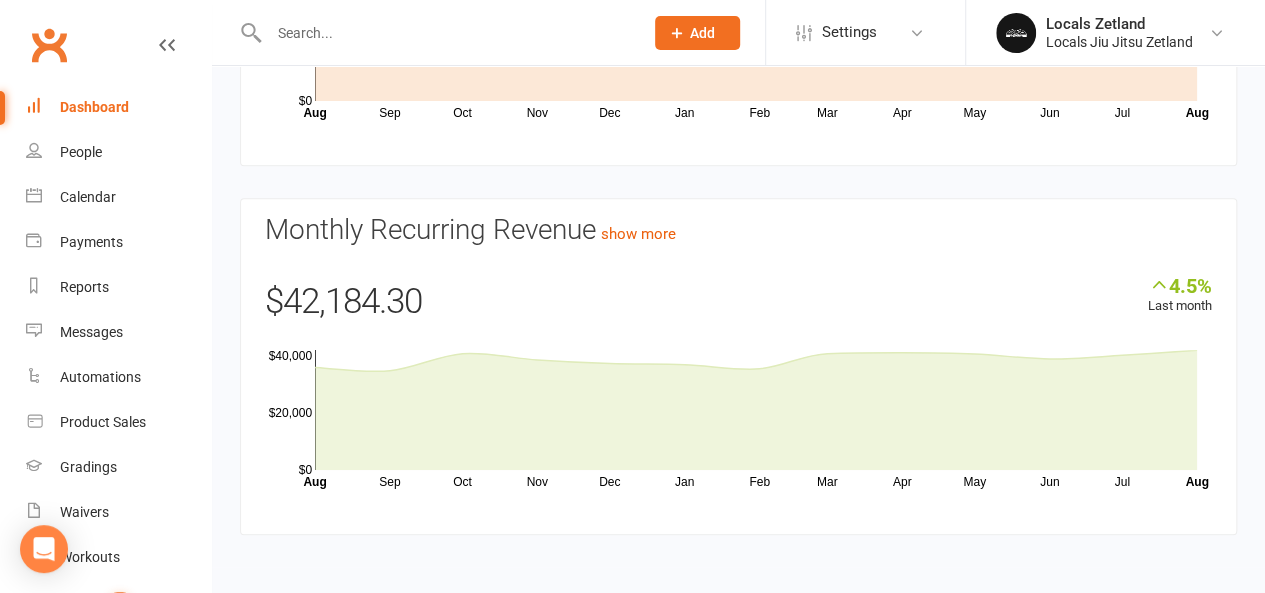 scroll, scrollTop: 358, scrollLeft: 0, axis: vertical 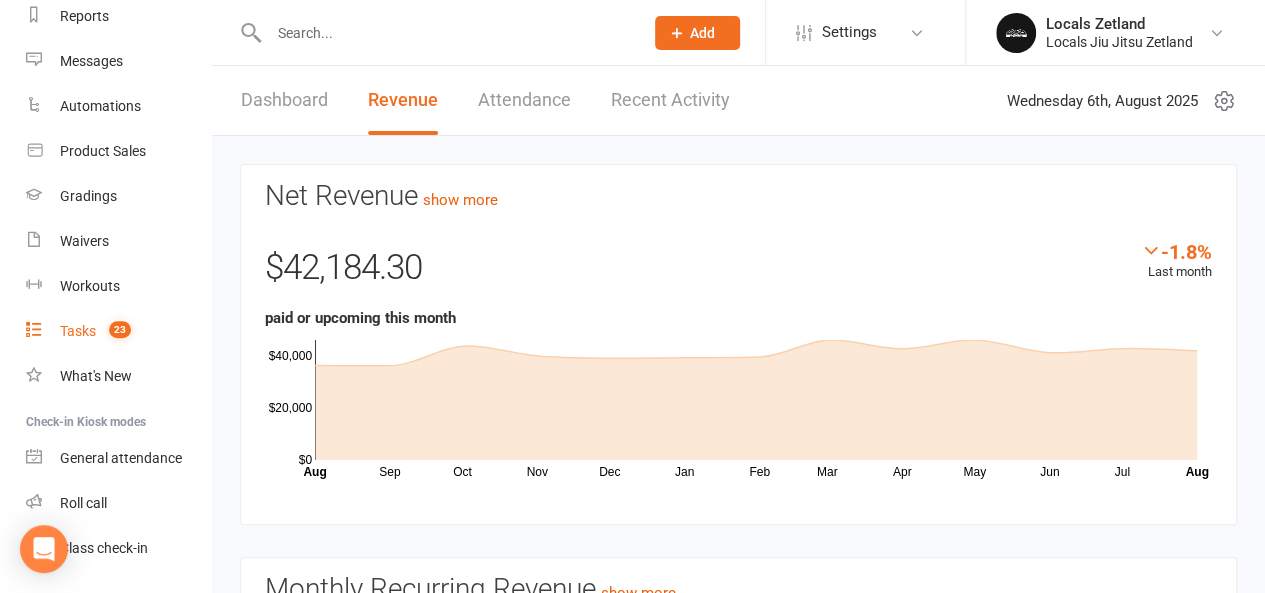 click on "Tasks" at bounding box center (78, 331) 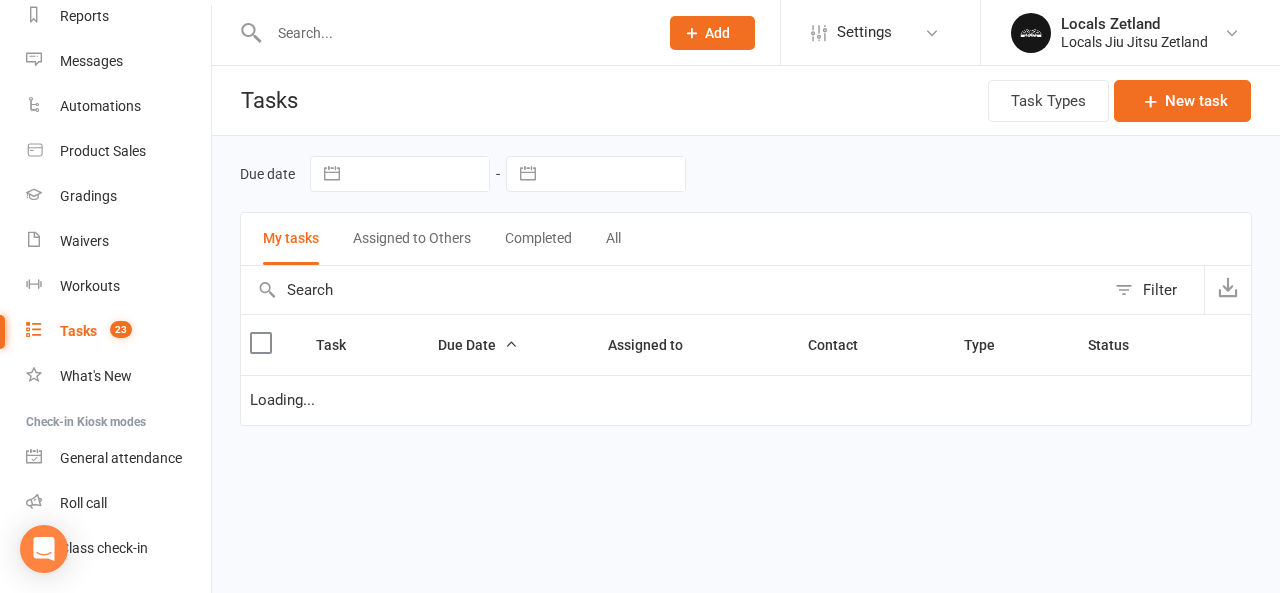 select on "waiting" 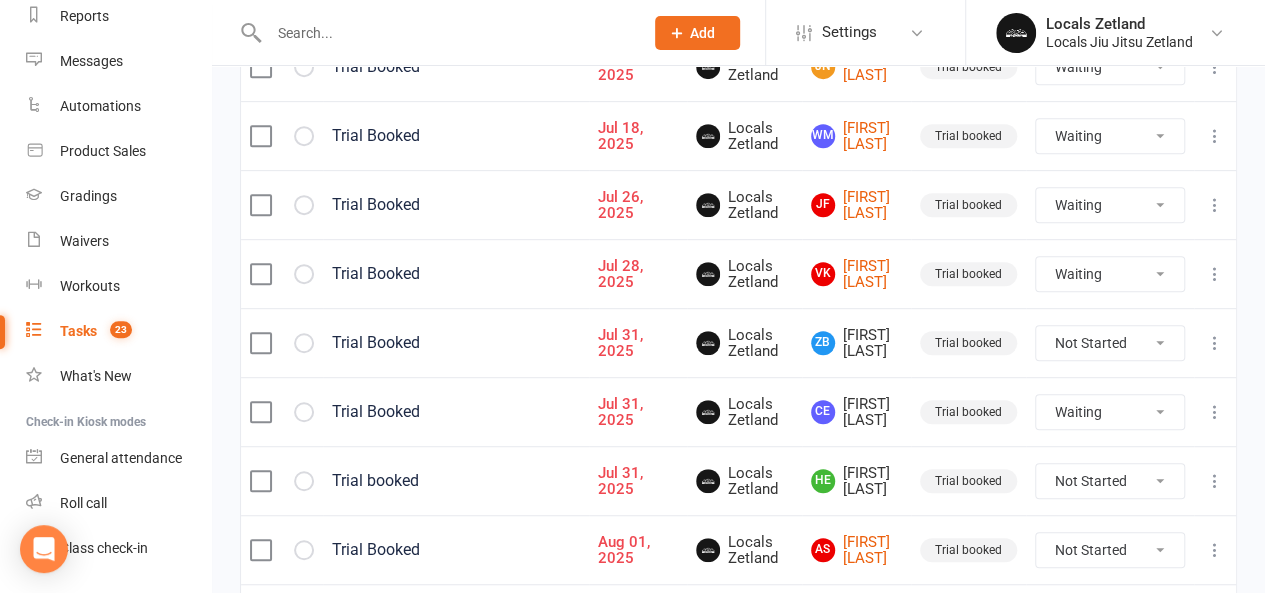 scroll, scrollTop: 411, scrollLeft: 0, axis: vertical 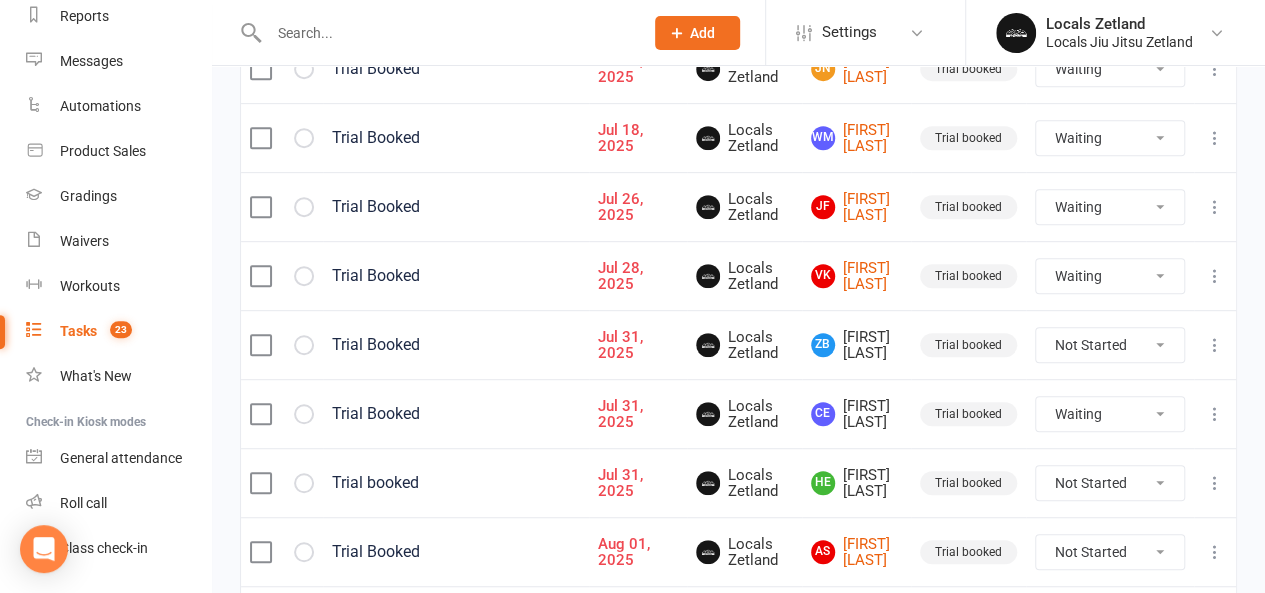 click at bounding box center [260, 483] 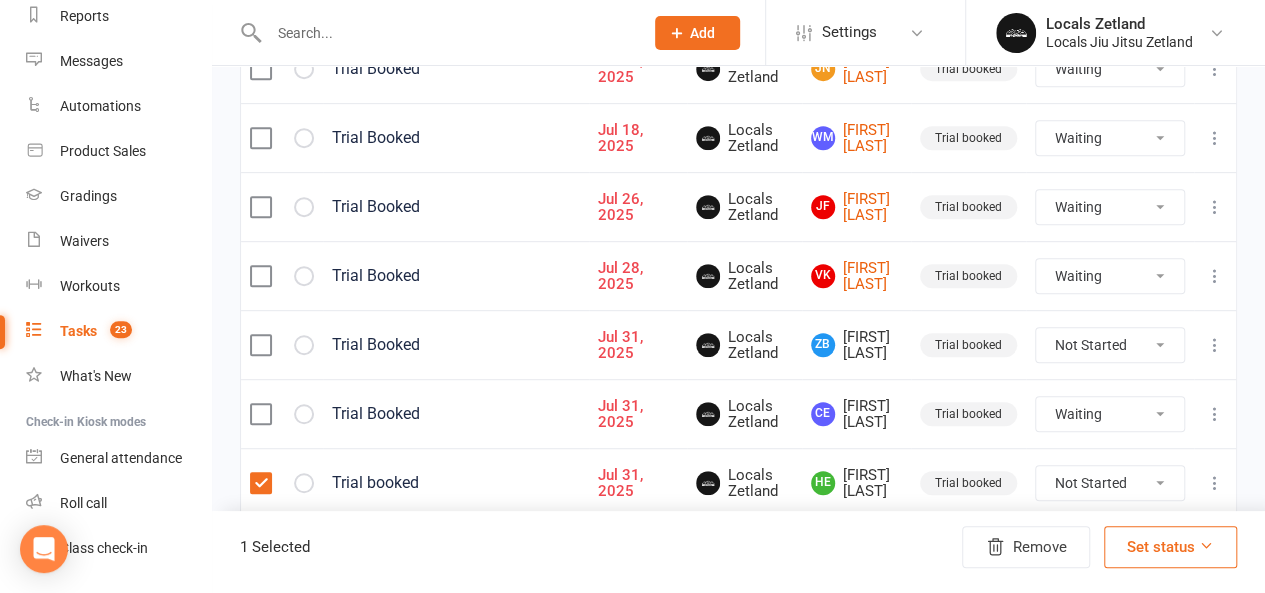 click at bounding box center [260, 414] 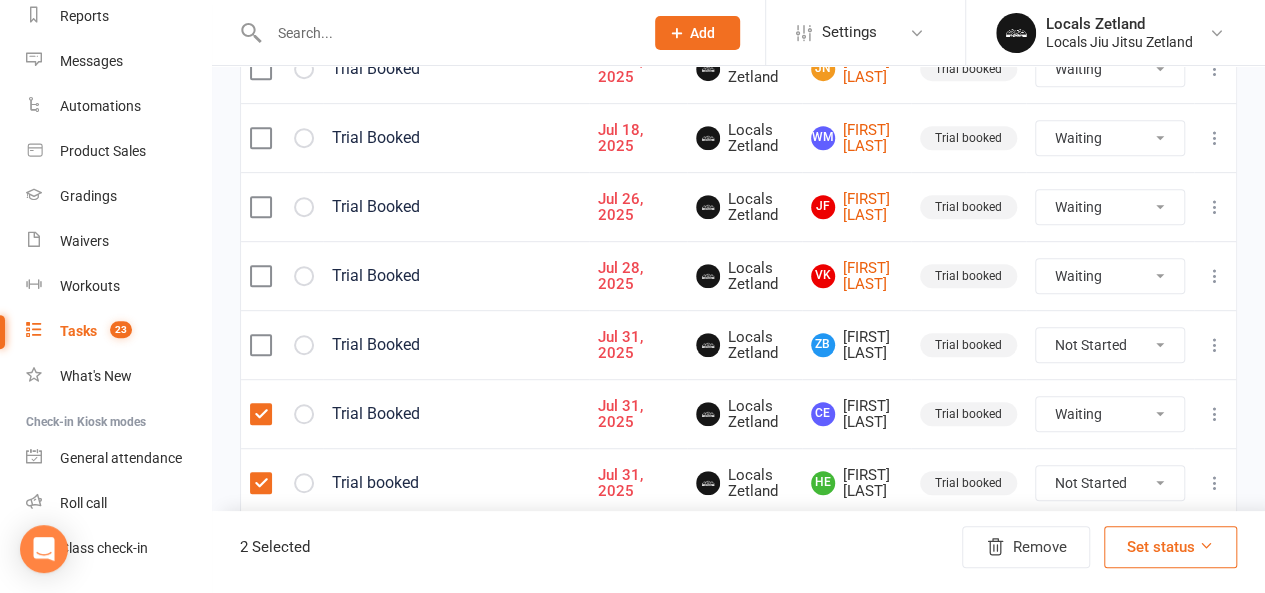 click at bounding box center (260, 345) 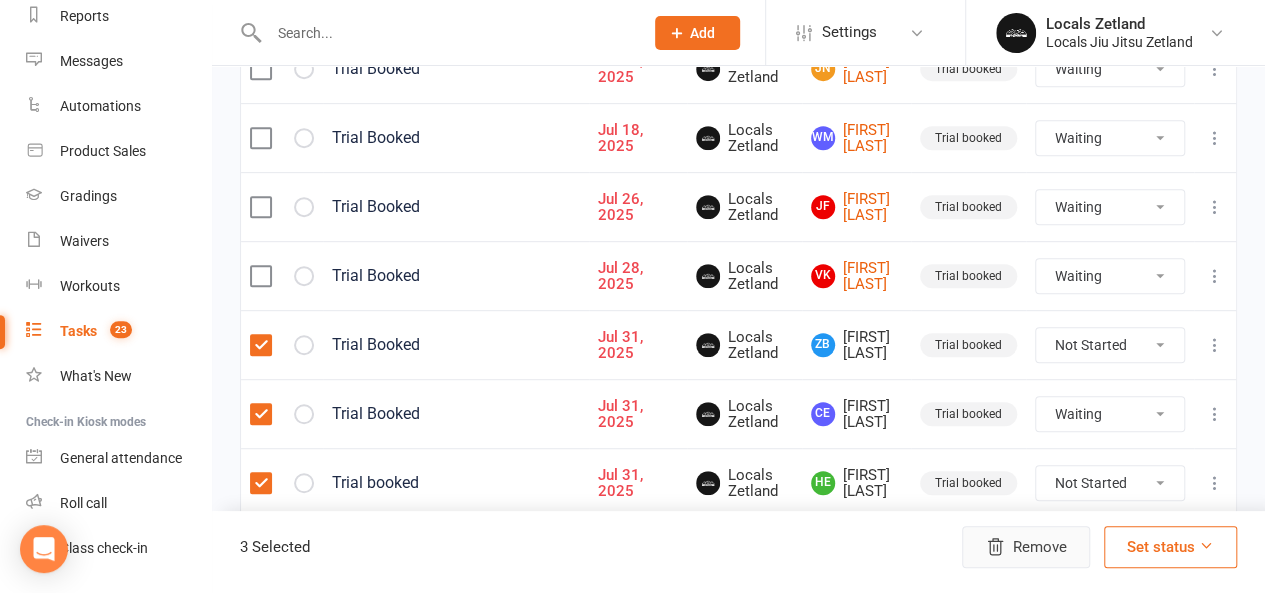 click on "Remove" at bounding box center (1026, 547) 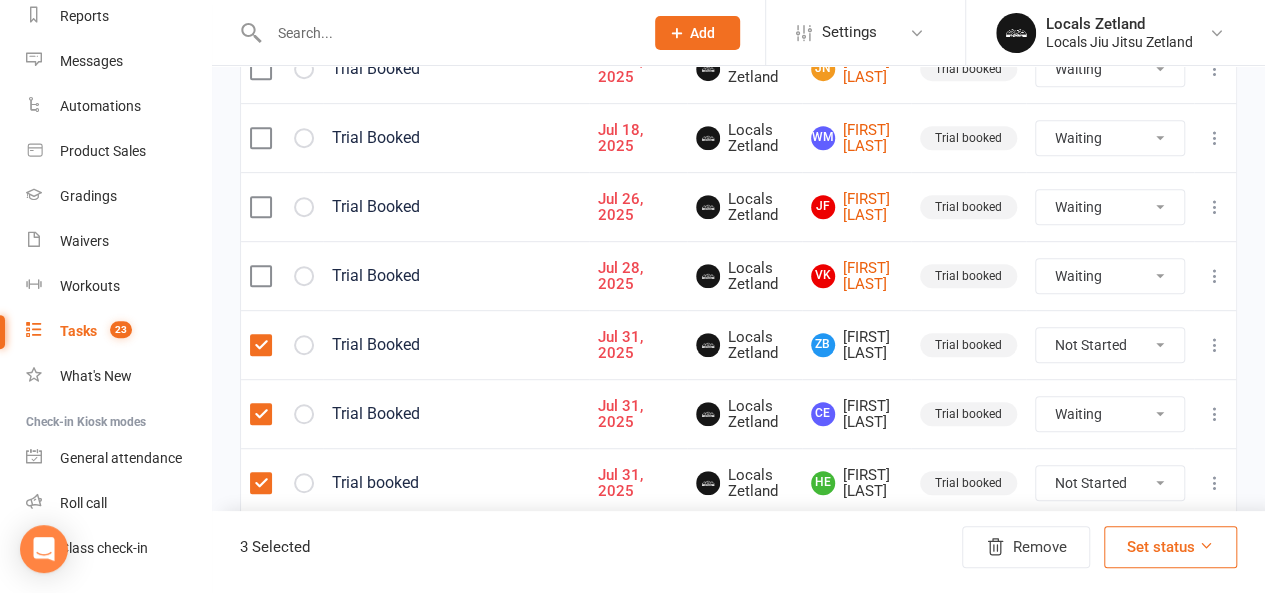 select on "waiting" 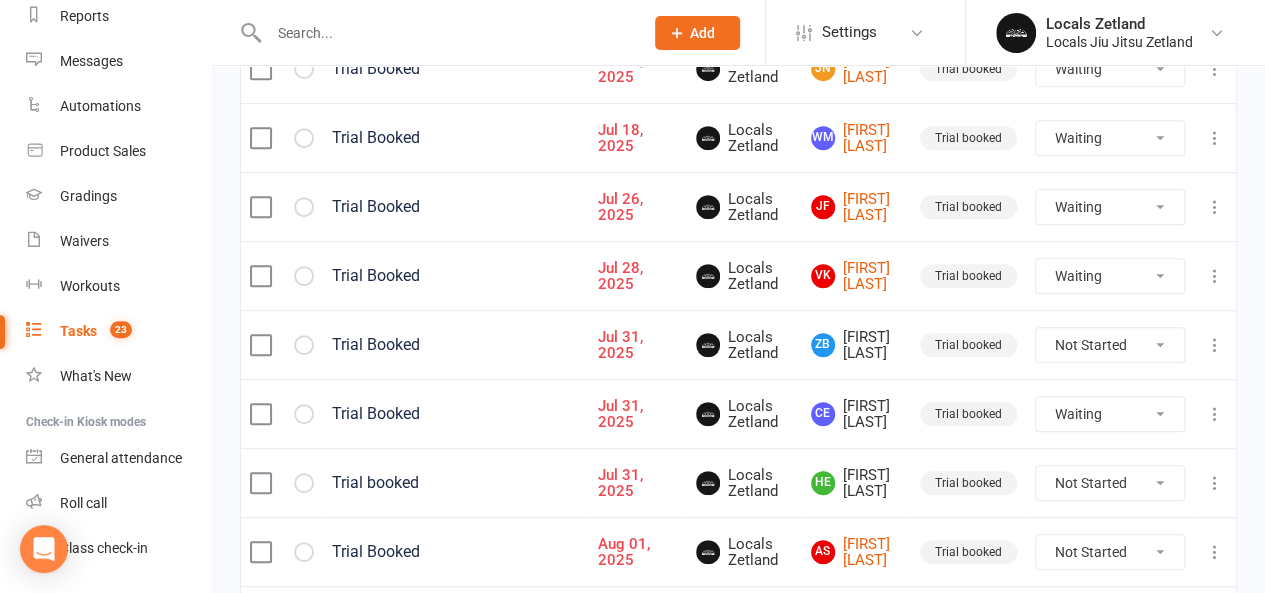 select on "waiting" 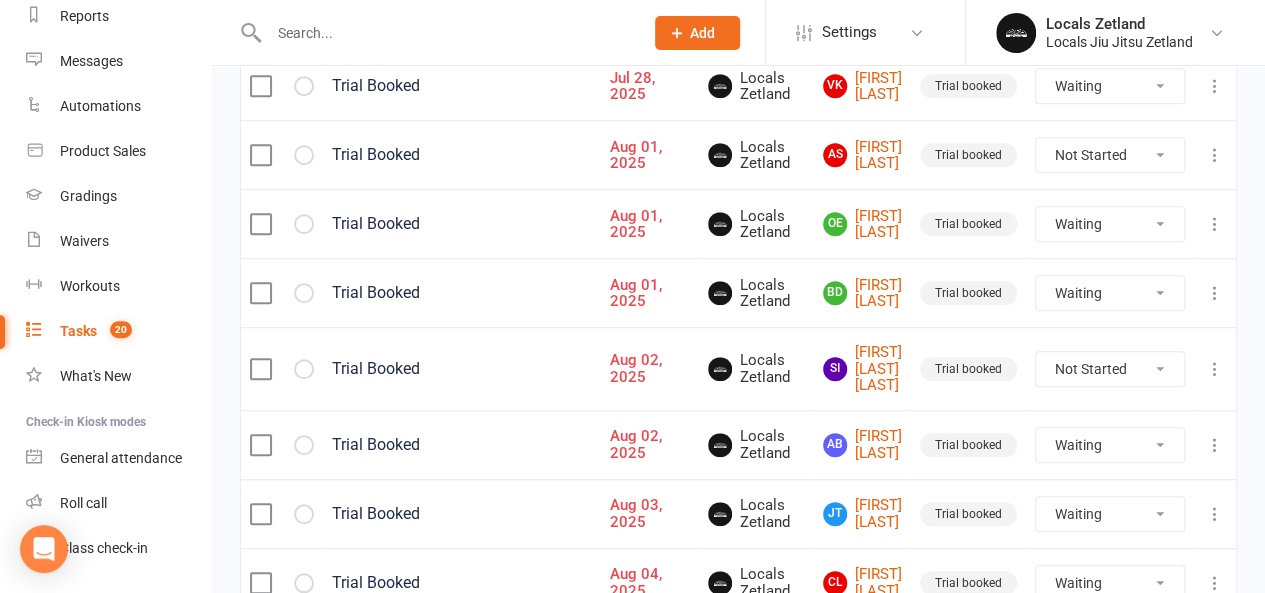 scroll, scrollTop: 600, scrollLeft: 0, axis: vertical 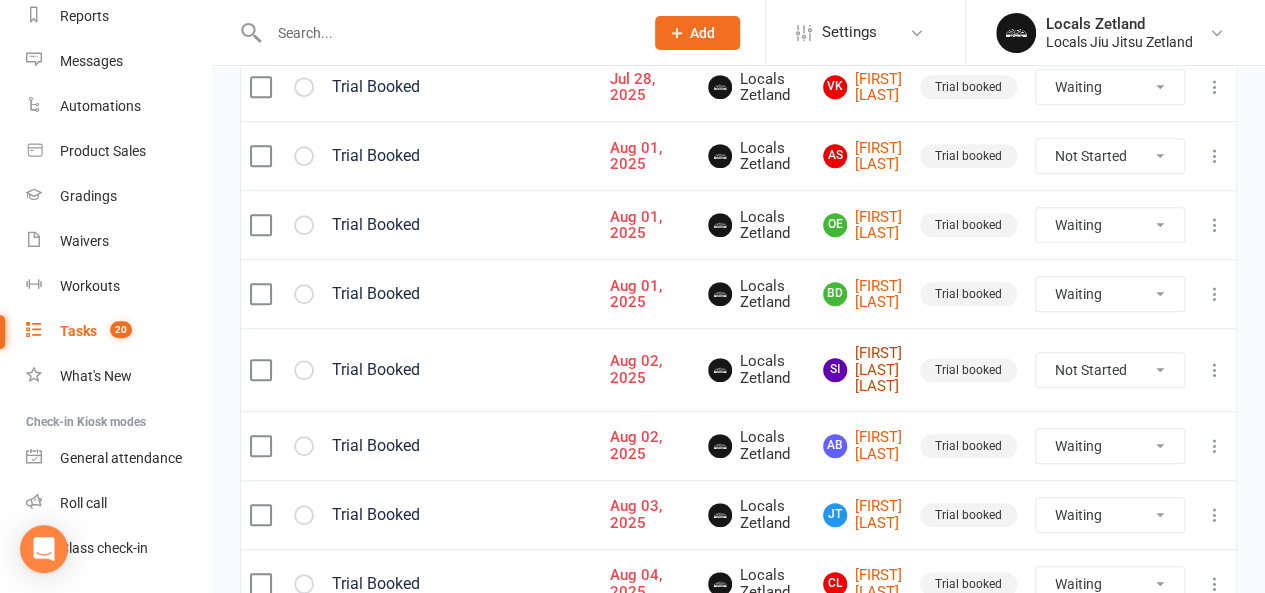click on "SI Sienna Ilha Salvador" at bounding box center [862, 370] 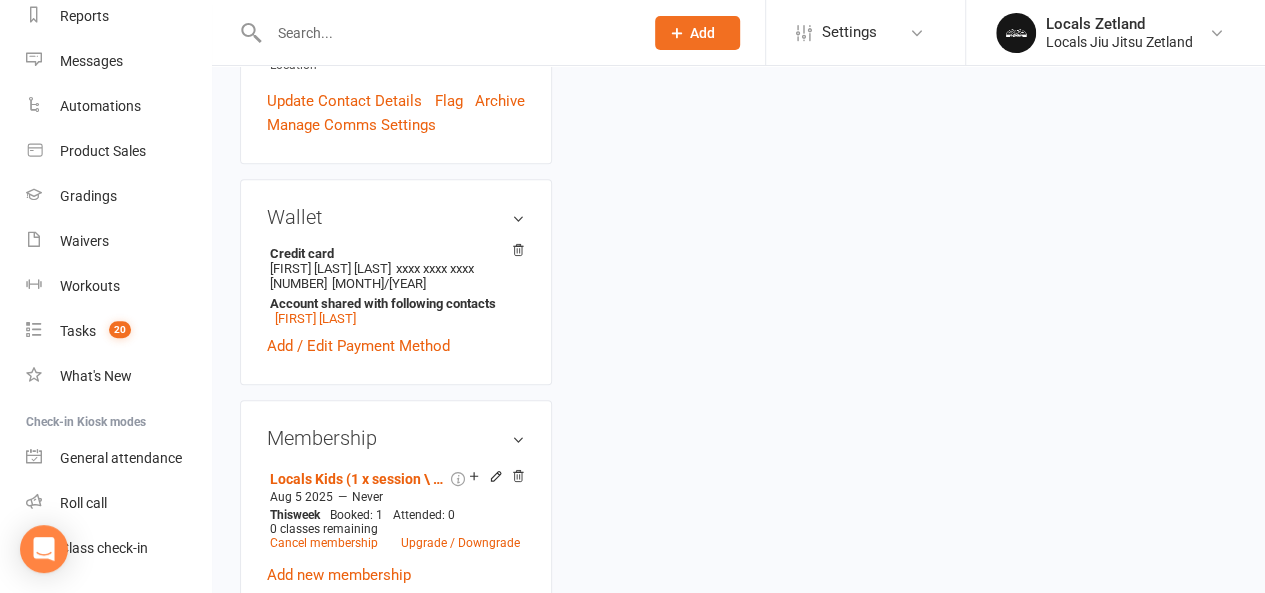 scroll, scrollTop: 0, scrollLeft: 0, axis: both 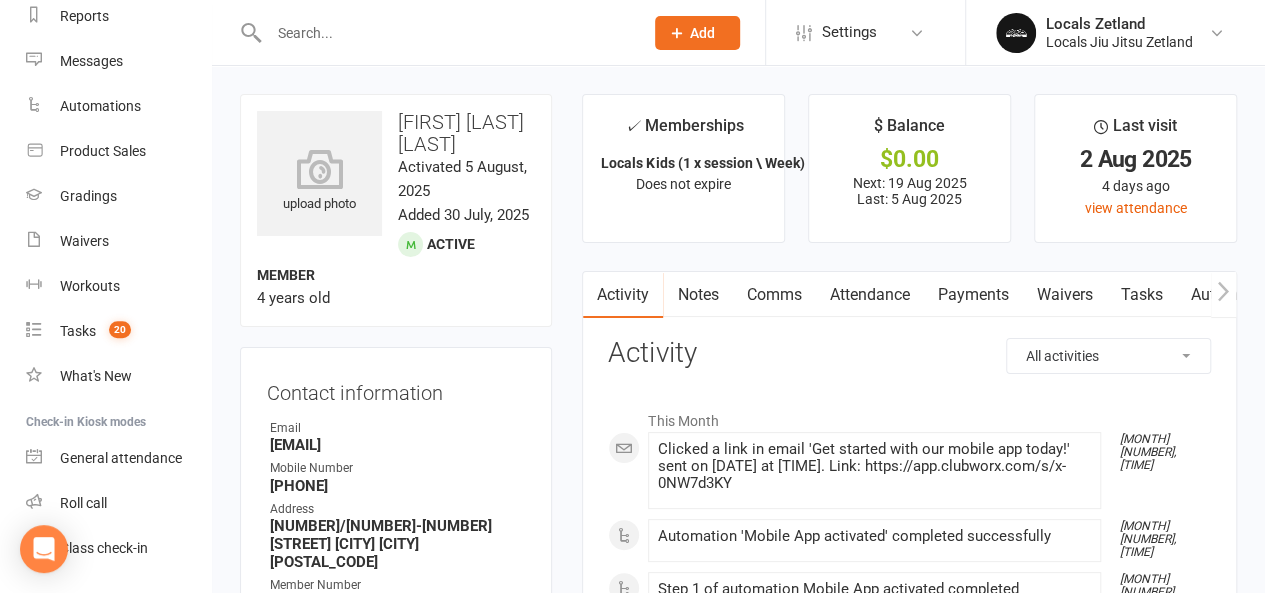 click on "Tasks" at bounding box center [1141, 295] 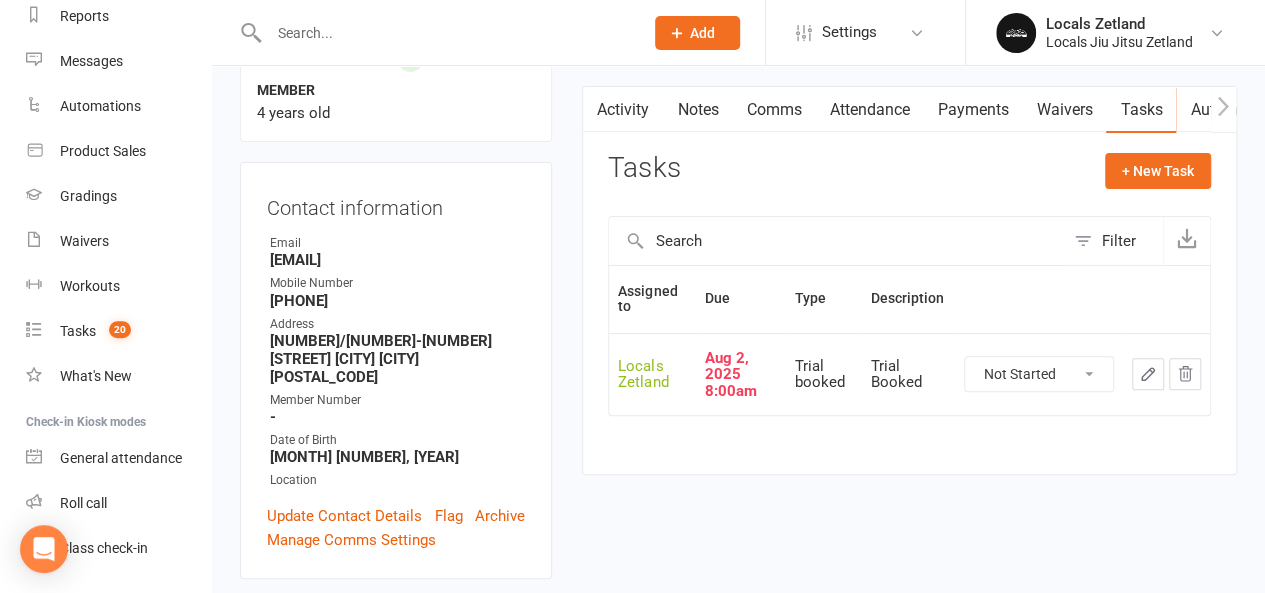scroll, scrollTop: 186, scrollLeft: 0, axis: vertical 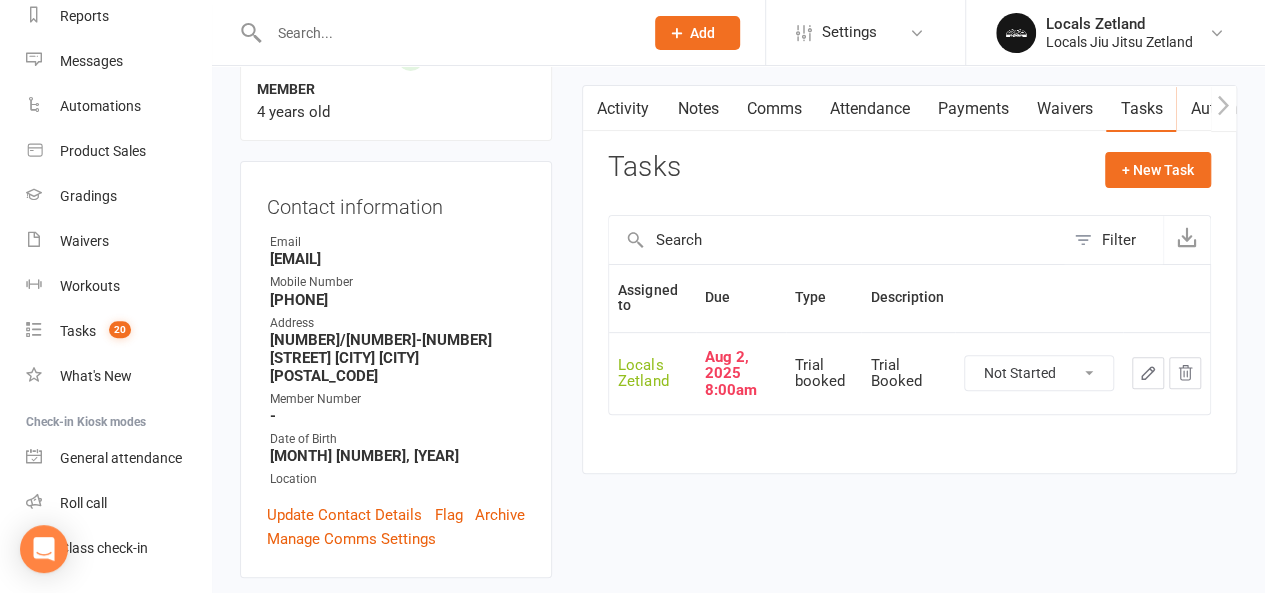 click on "Not Started In Progress Waiting Complete" at bounding box center [1039, 373] 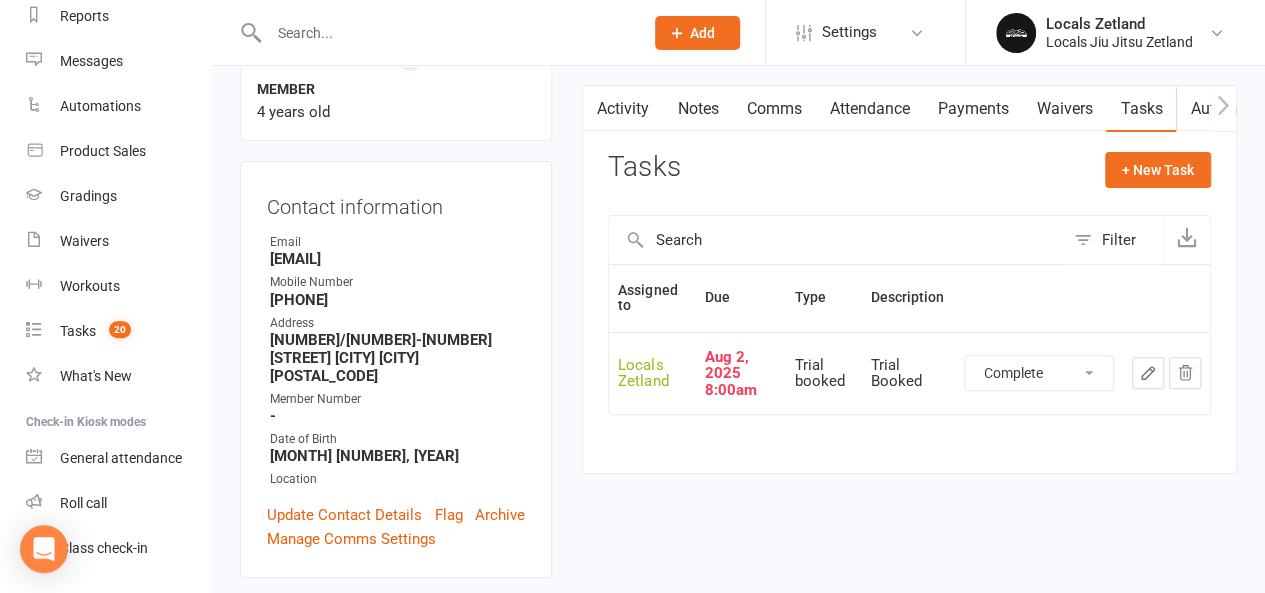 click on "Not Started In Progress Waiting Complete" at bounding box center [1039, 373] 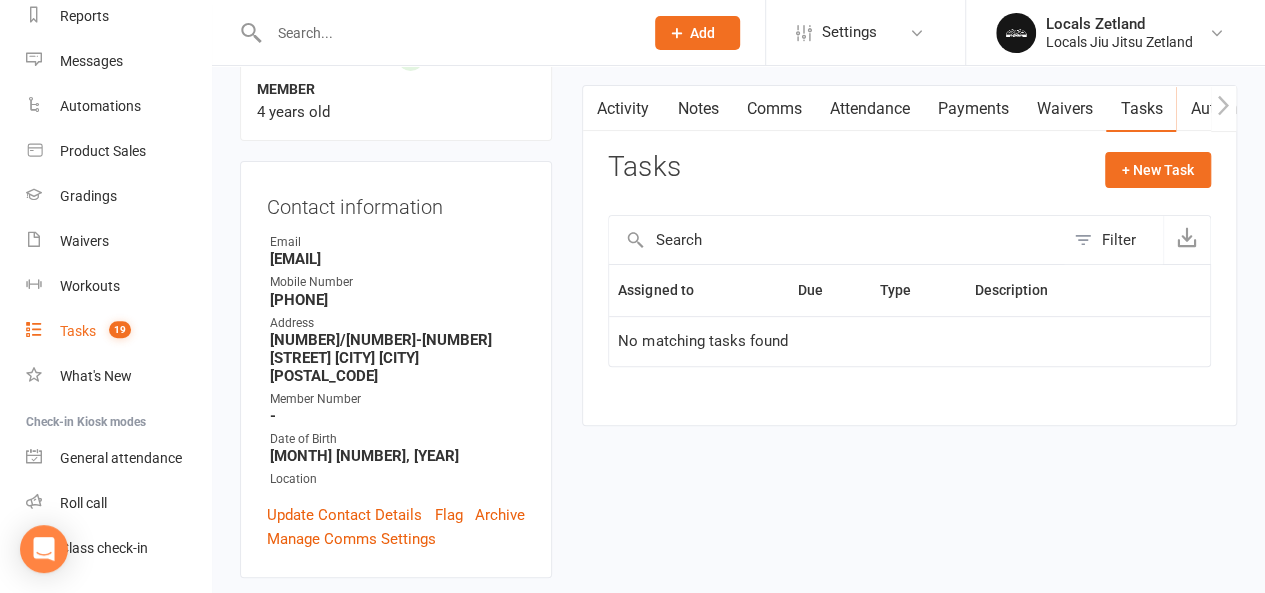 click on "Tasks   19" at bounding box center (118, 331) 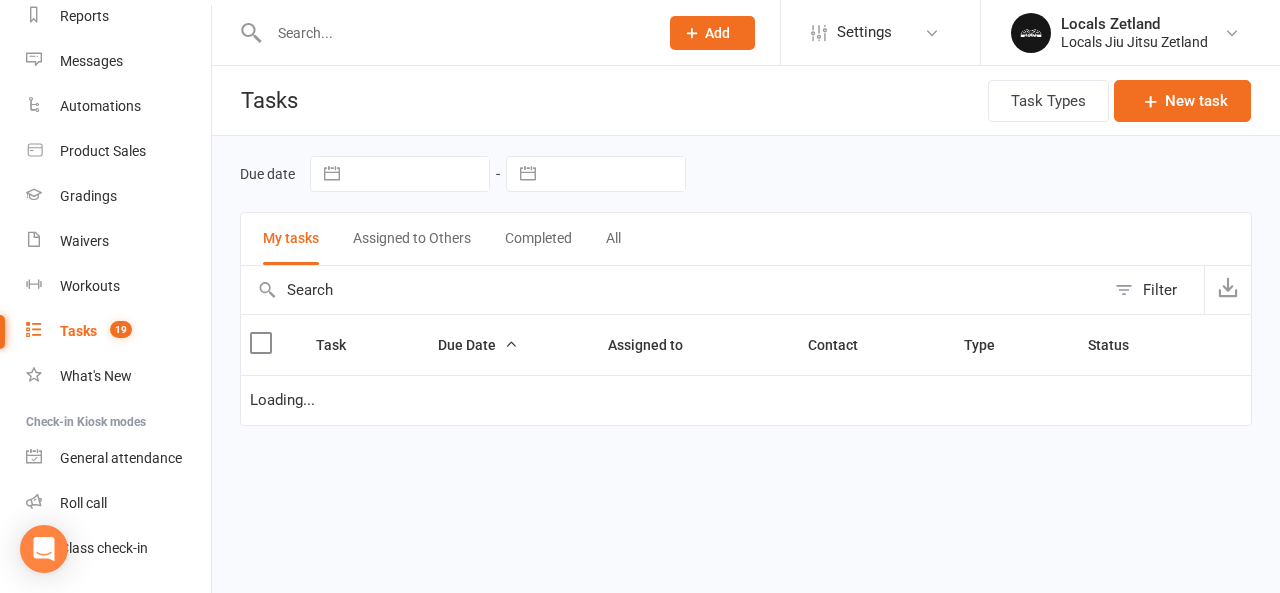 select on "waiting" 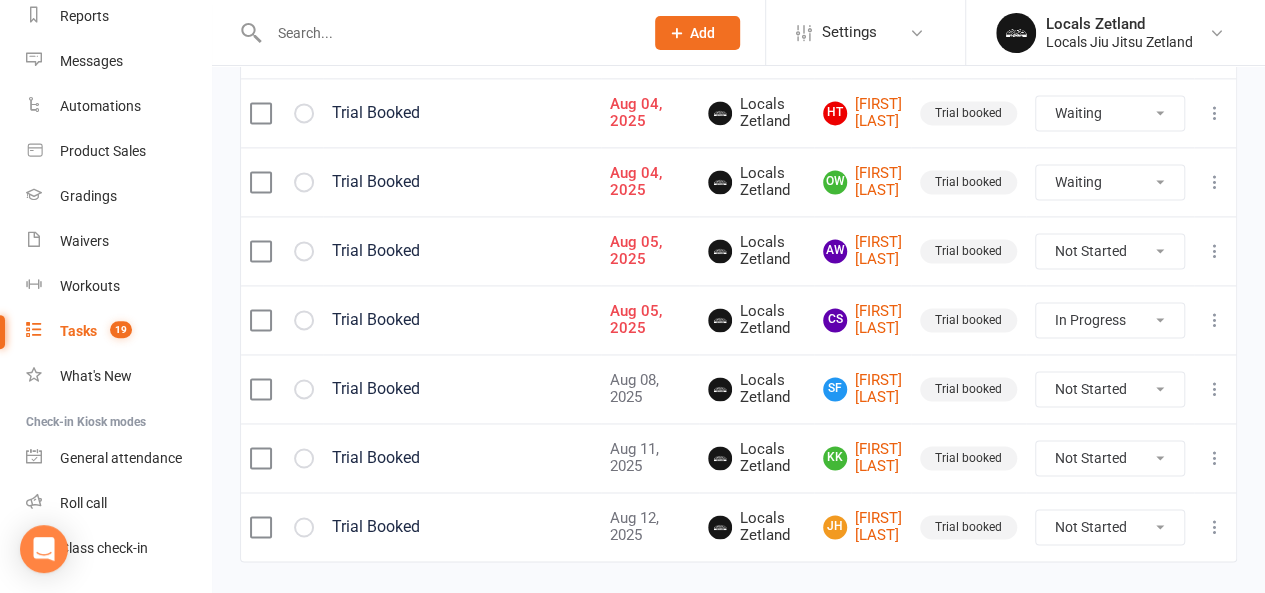 scroll, scrollTop: 1345, scrollLeft: 0, axis: vertical 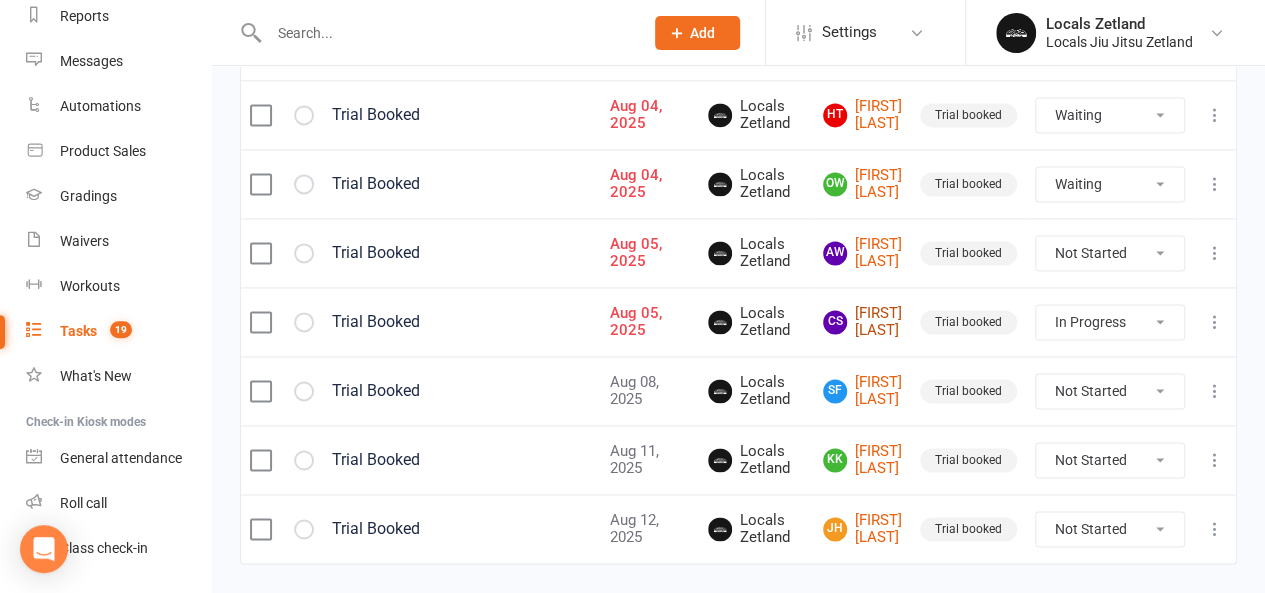 click on "CS Calixta Santos" at bounding box center [862, 321] 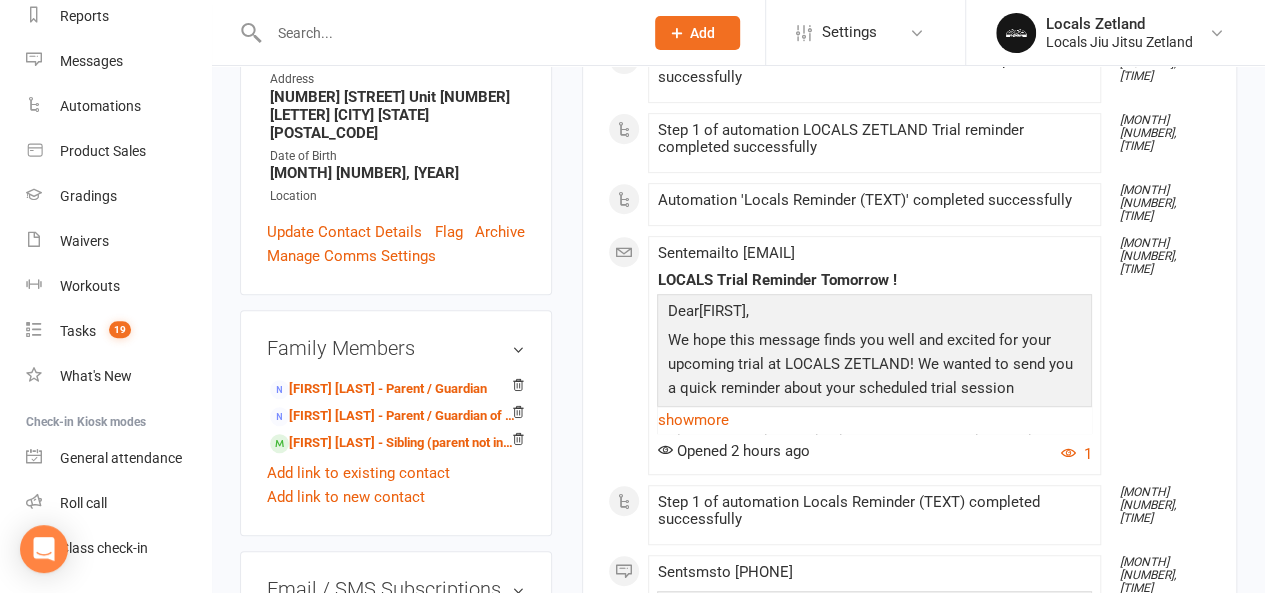 scroll, scrollTop: 356, scrollLeft: 0, axis: vertical 